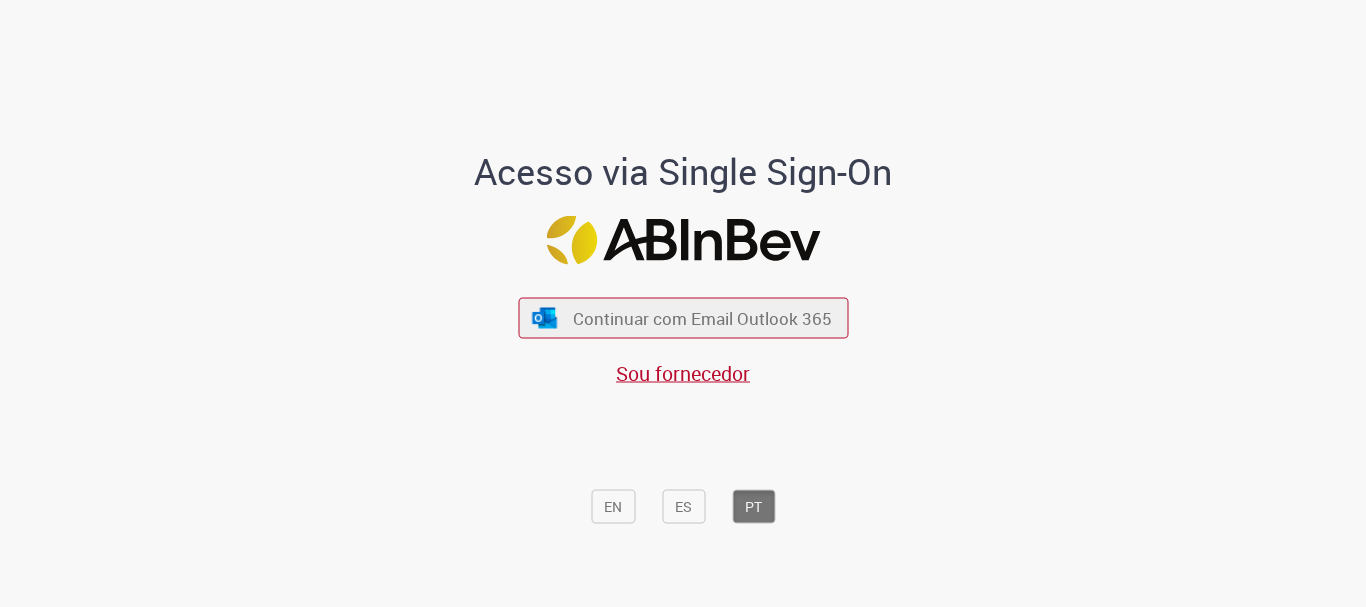 scroll, scrollTop: 0, scrollLeft: 0, axis: both 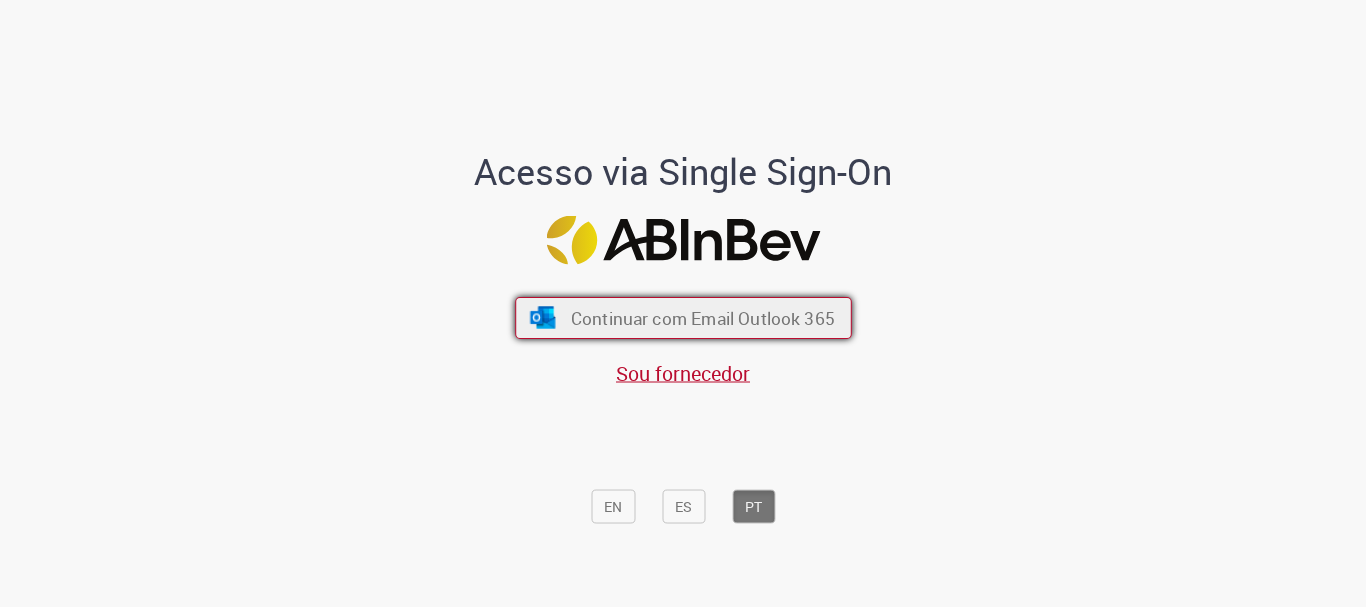 click on "Continuar com Email Outlook 365" at bounding box center [702, 318] 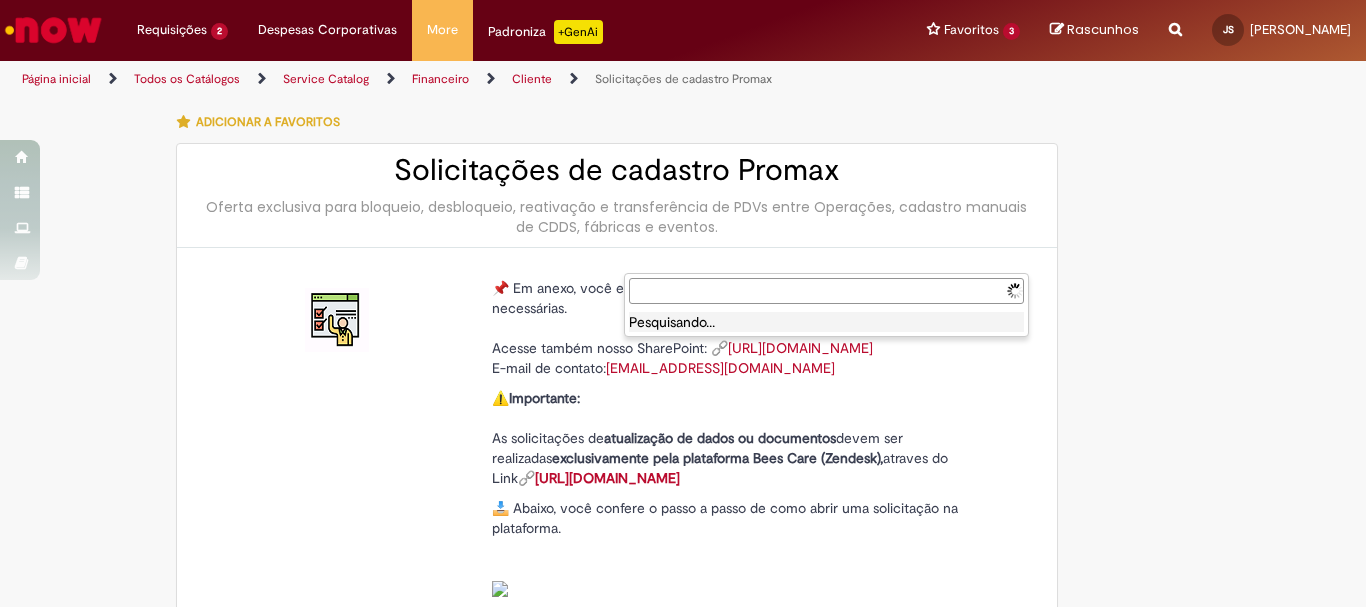 scroll, scrollTop: 0, scrollLeft: 0, axis: both 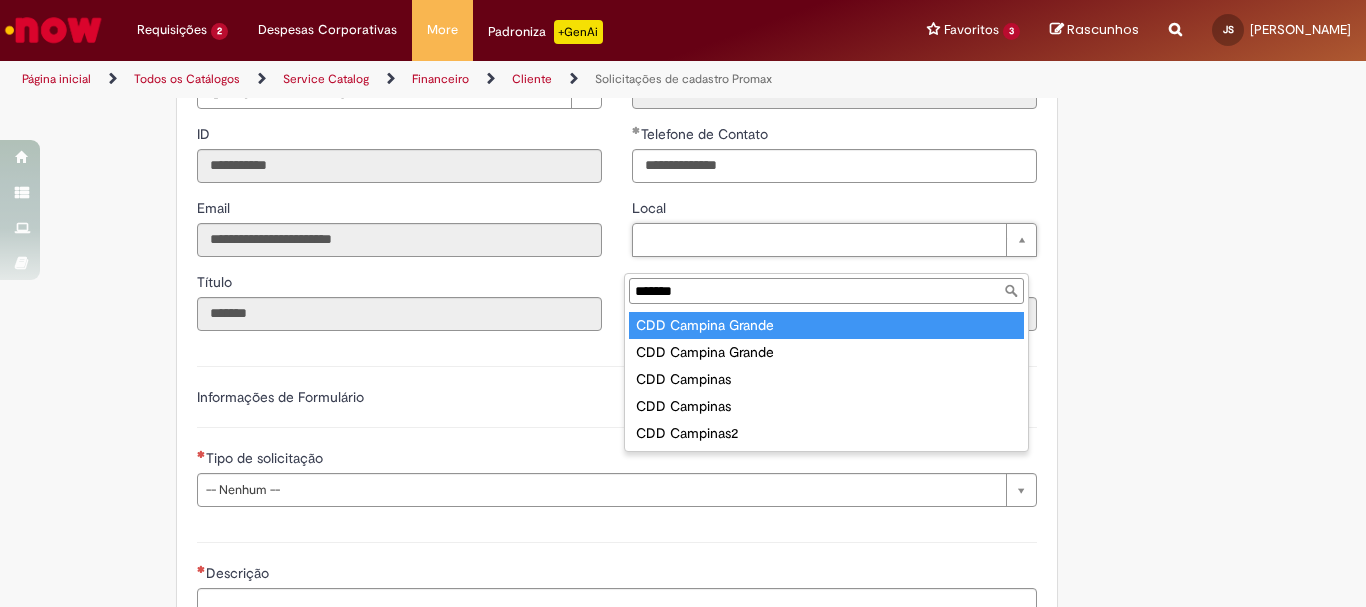 type on "*******" 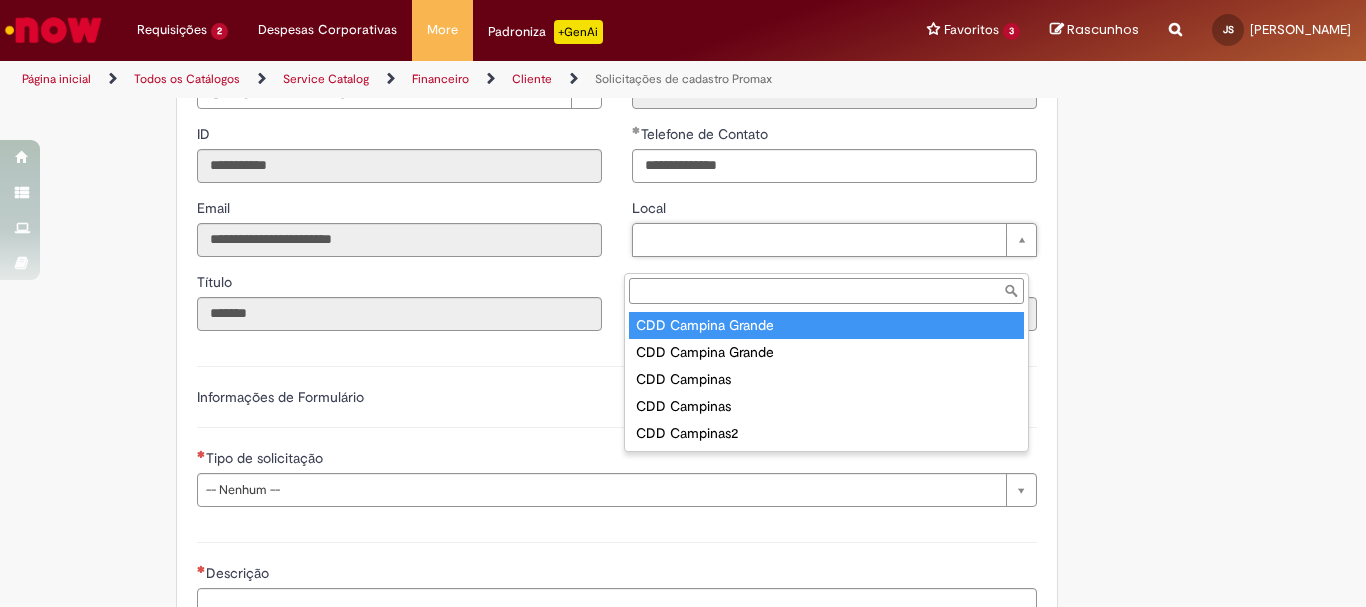 type on "****" 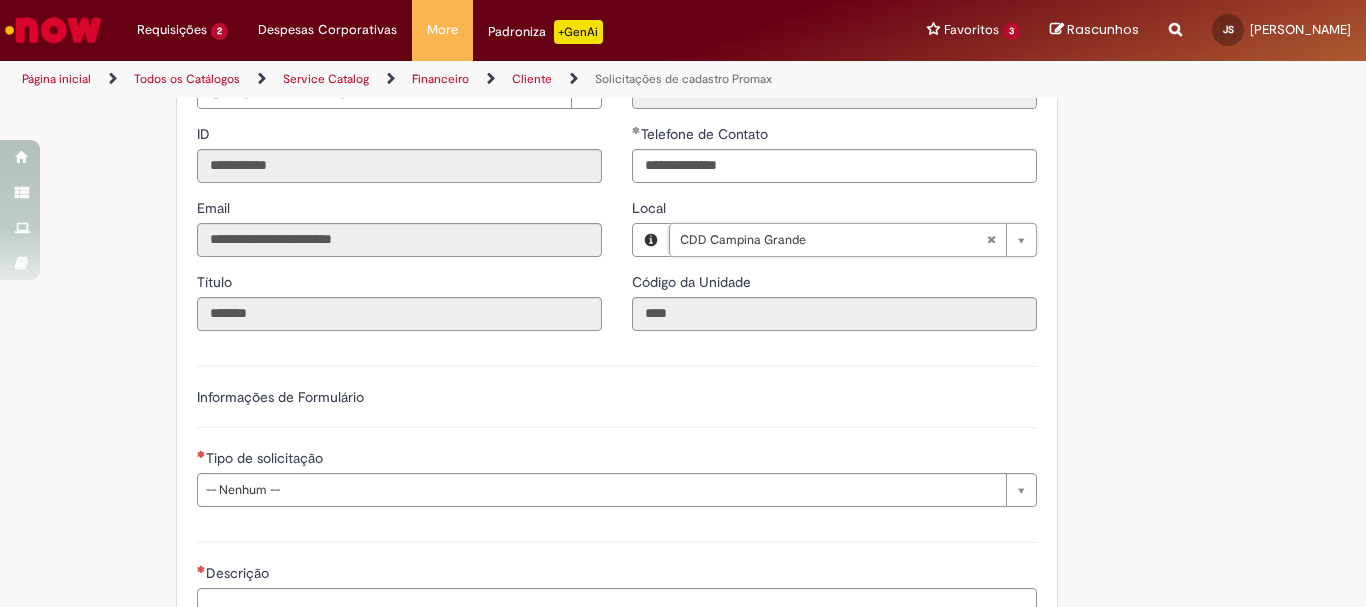 scroll, scrollTop: 700, scrollLeft: 0, axis: vertical 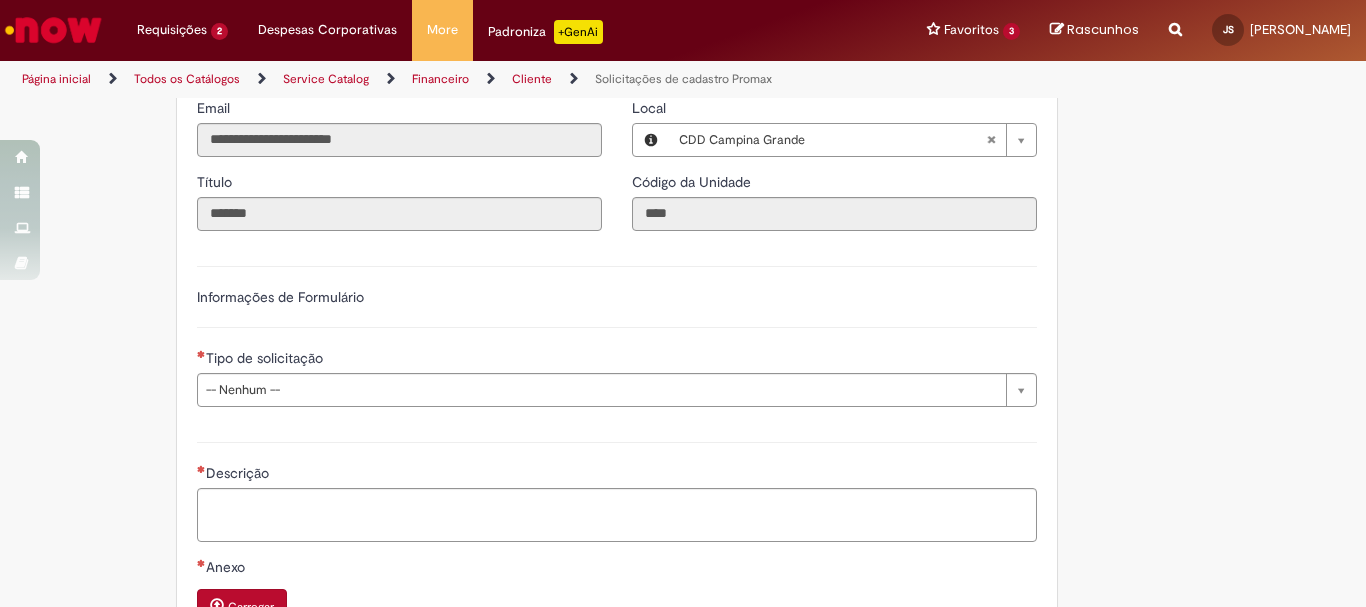 click on "**********" at bounding box center [617, 334] 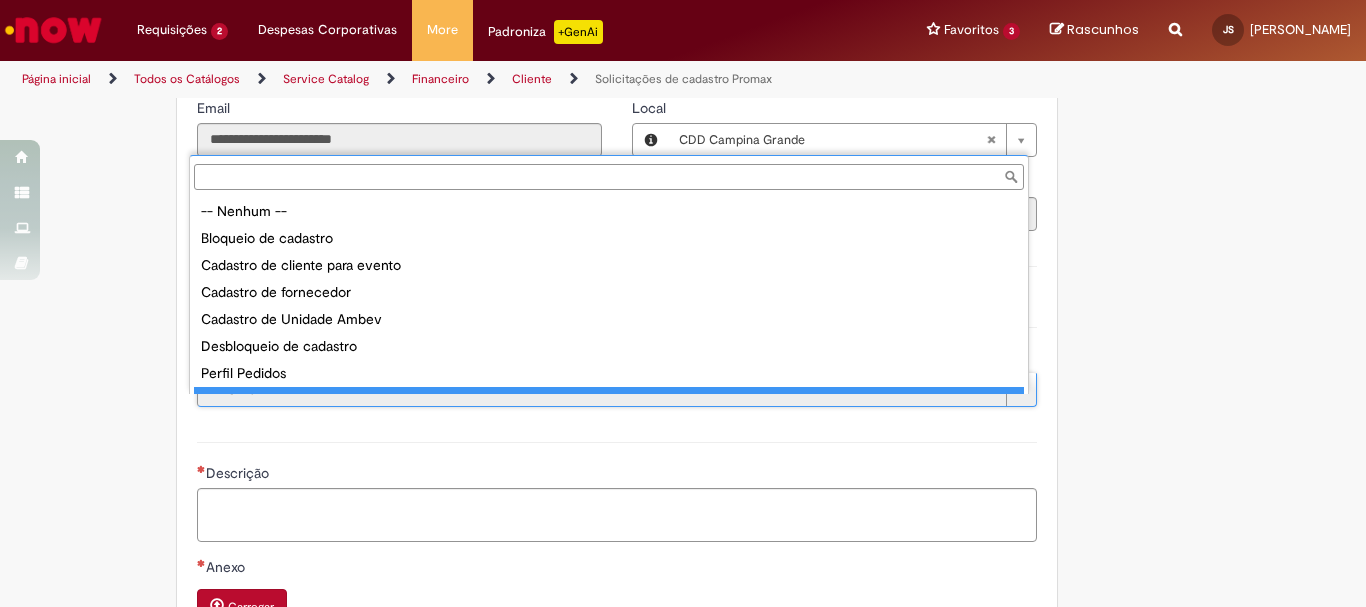 scroll, scrollTop: 78, scrollLeft: 0, axis: vertical 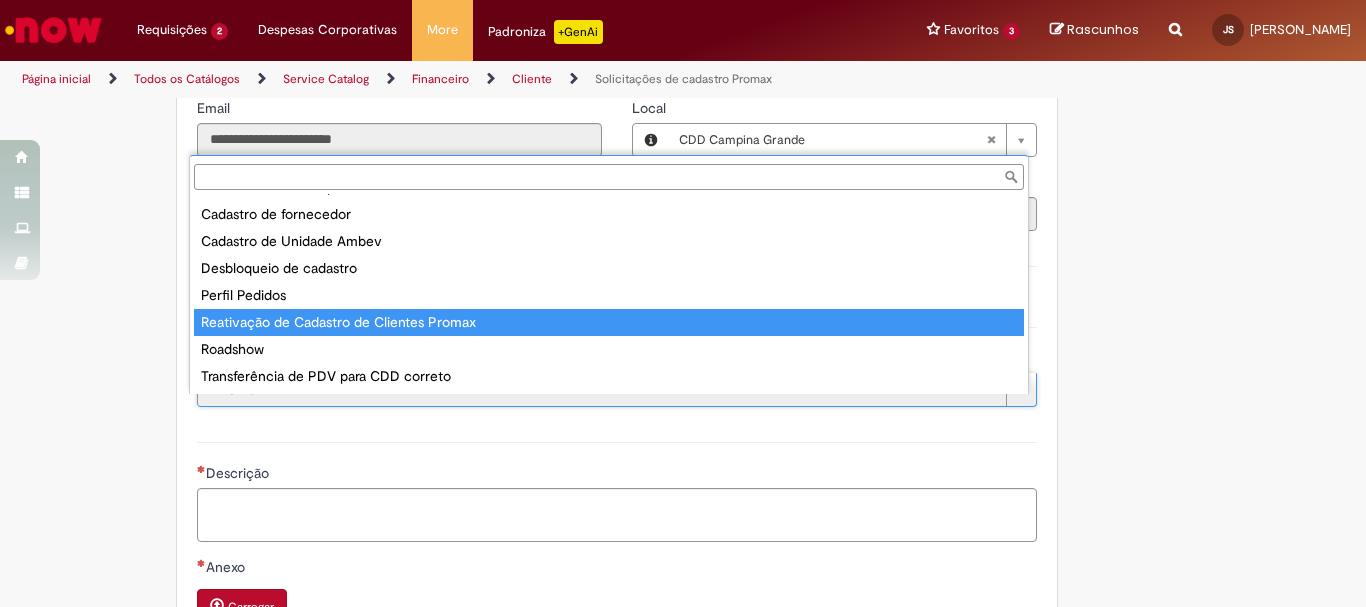 type on "**********" 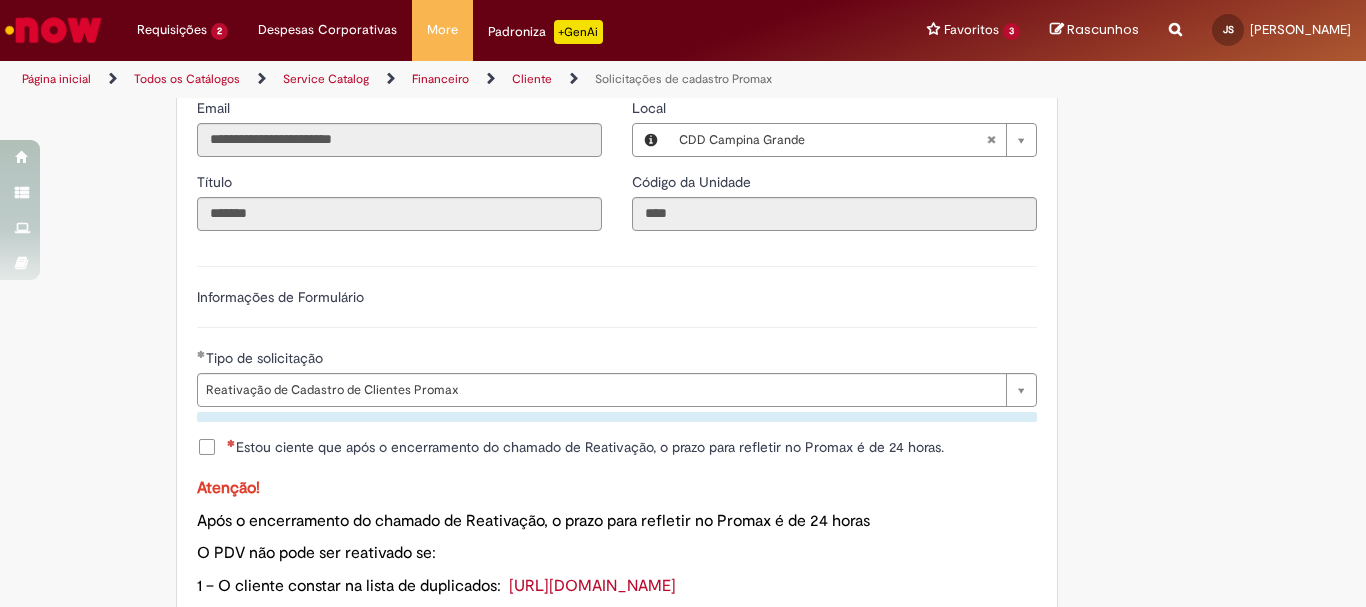 click on "Informações de Formulário" at bounding box center [617, 307] 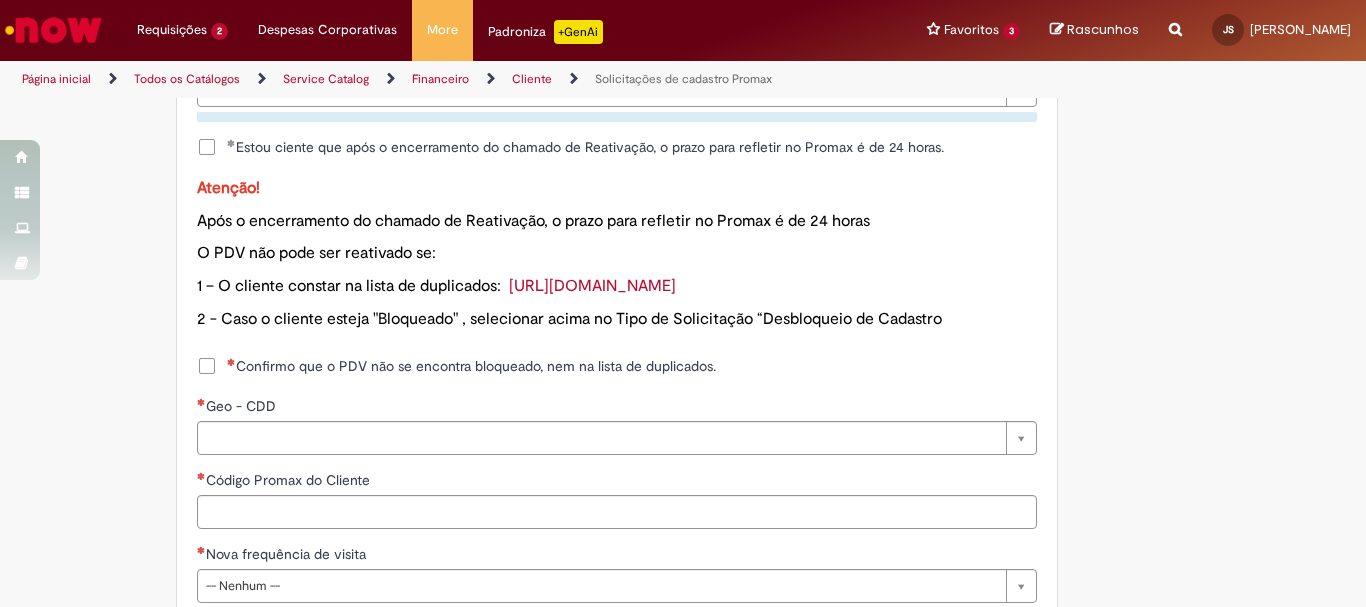 scroll, scrollTop: 1100, scrollLeft: 0, axis: vertical 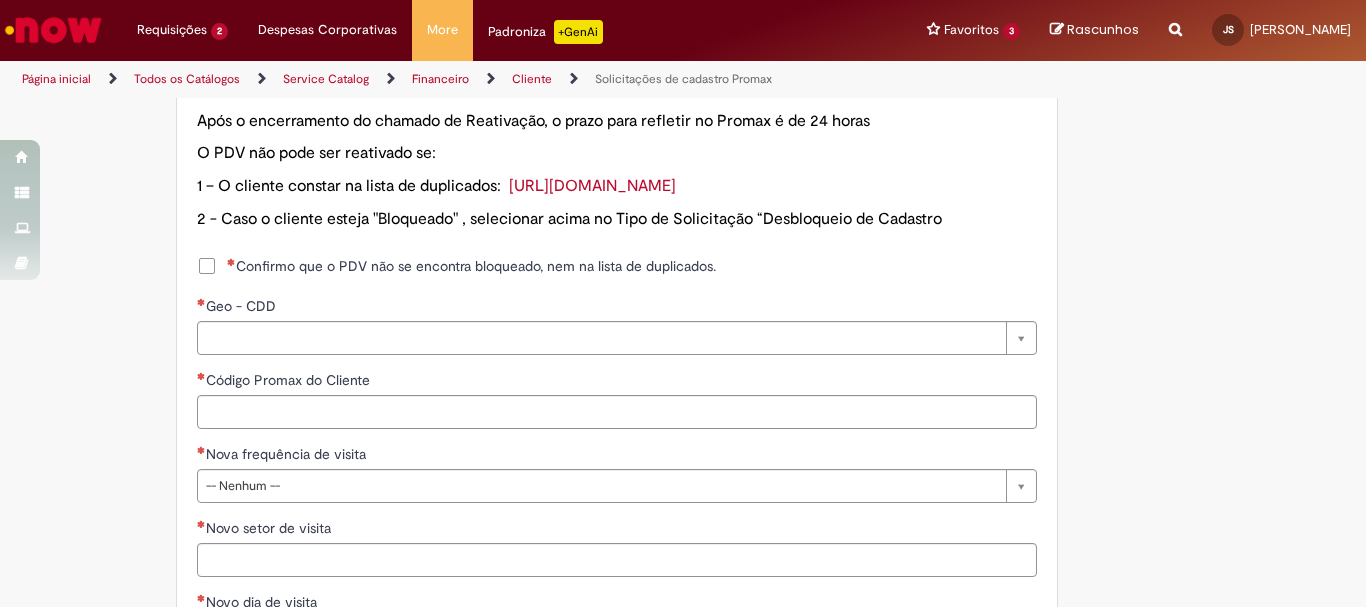 click on "Confirmo que o PDV não se encontra bloqueado, nem na lista de duplicados." at bounding box center (471, 266) 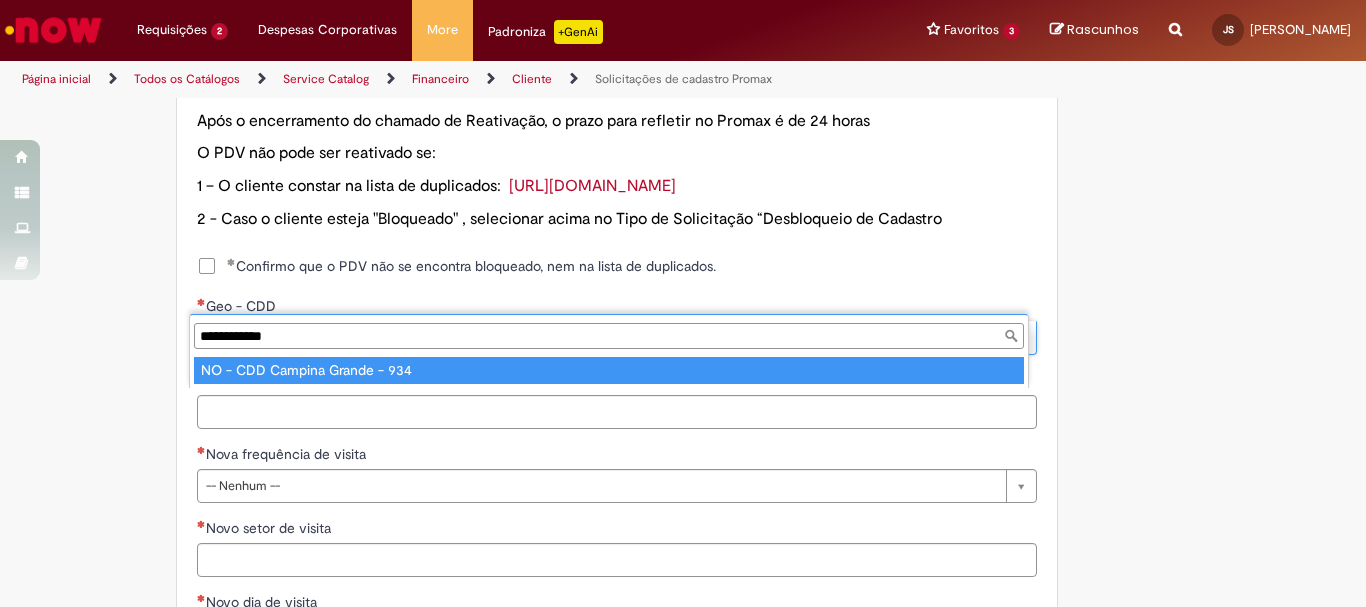 type on "**********" 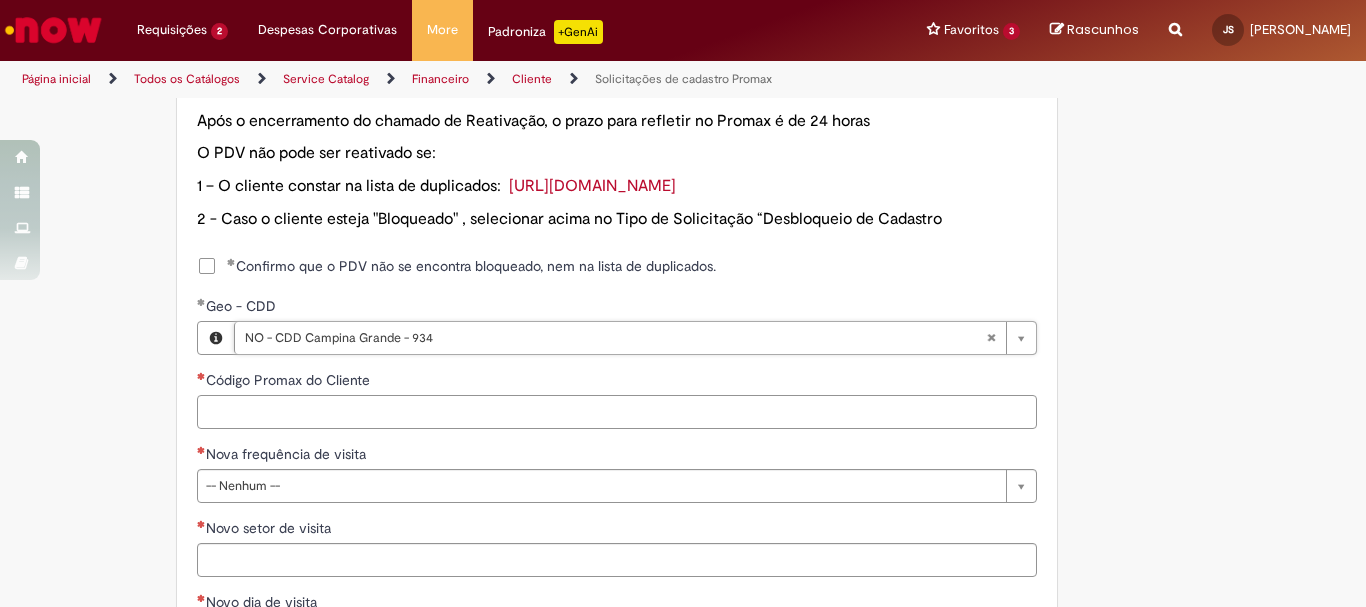 click on "Código Promax do Cliente" at bounding box center (617, 412) 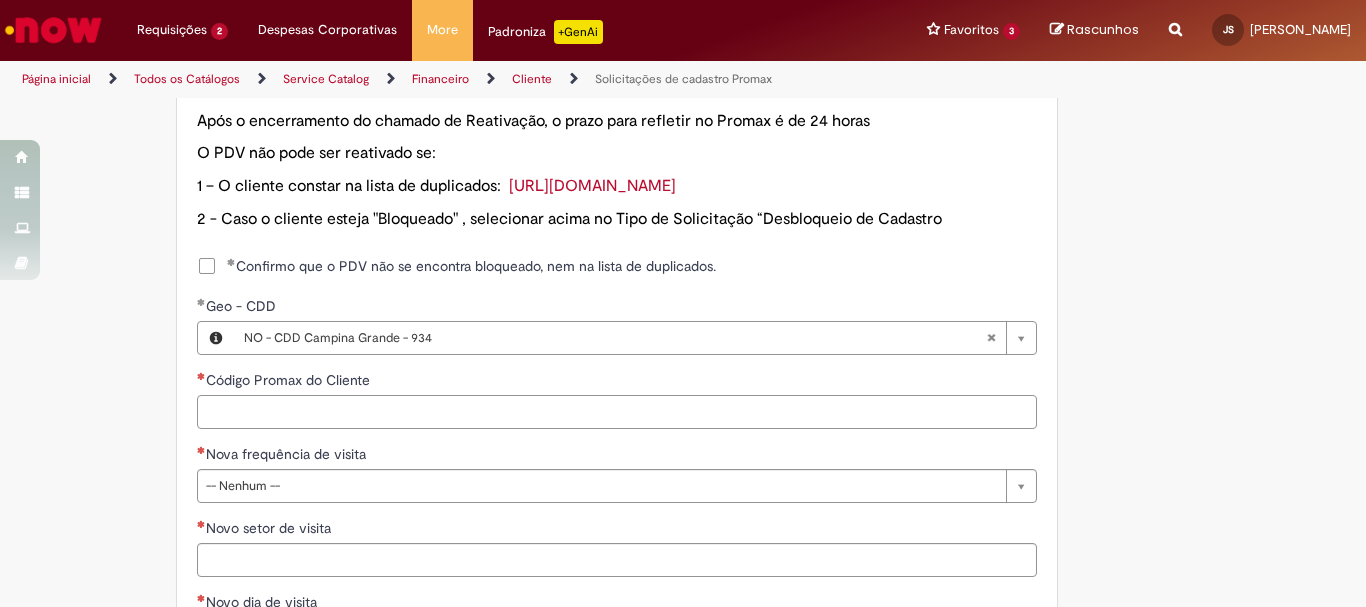 paste on "****" 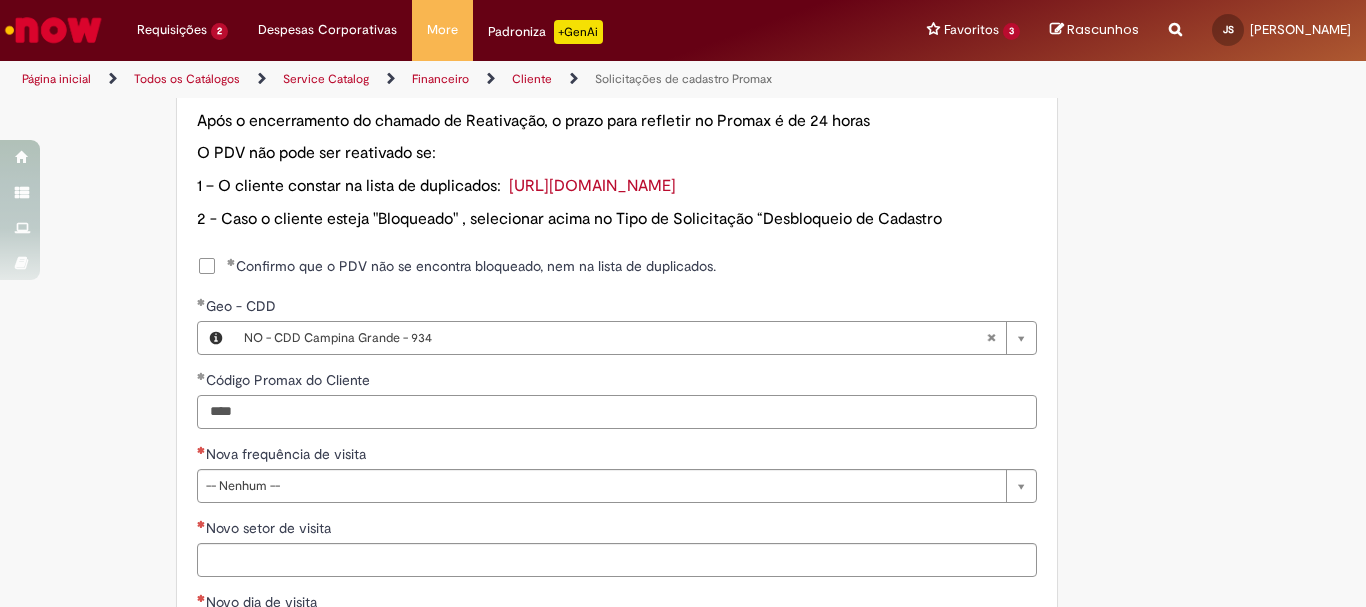 scroll, scrollTop: 1300, scrollLeft: 0, axis: vertical 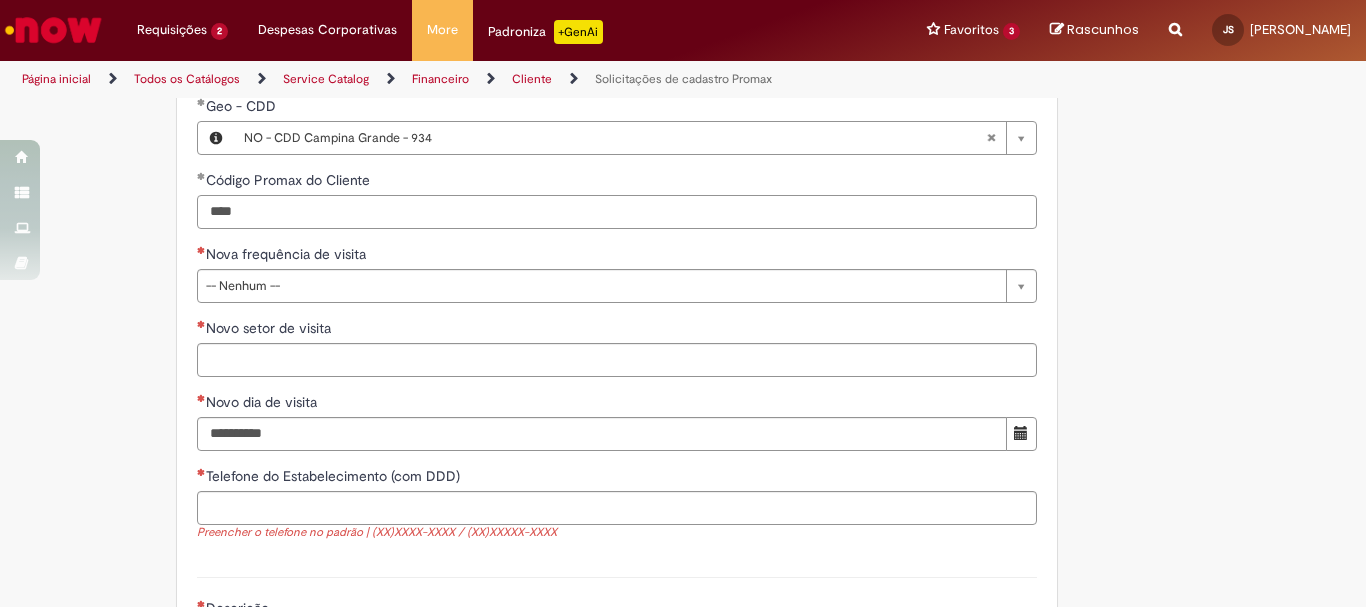 type on "****" 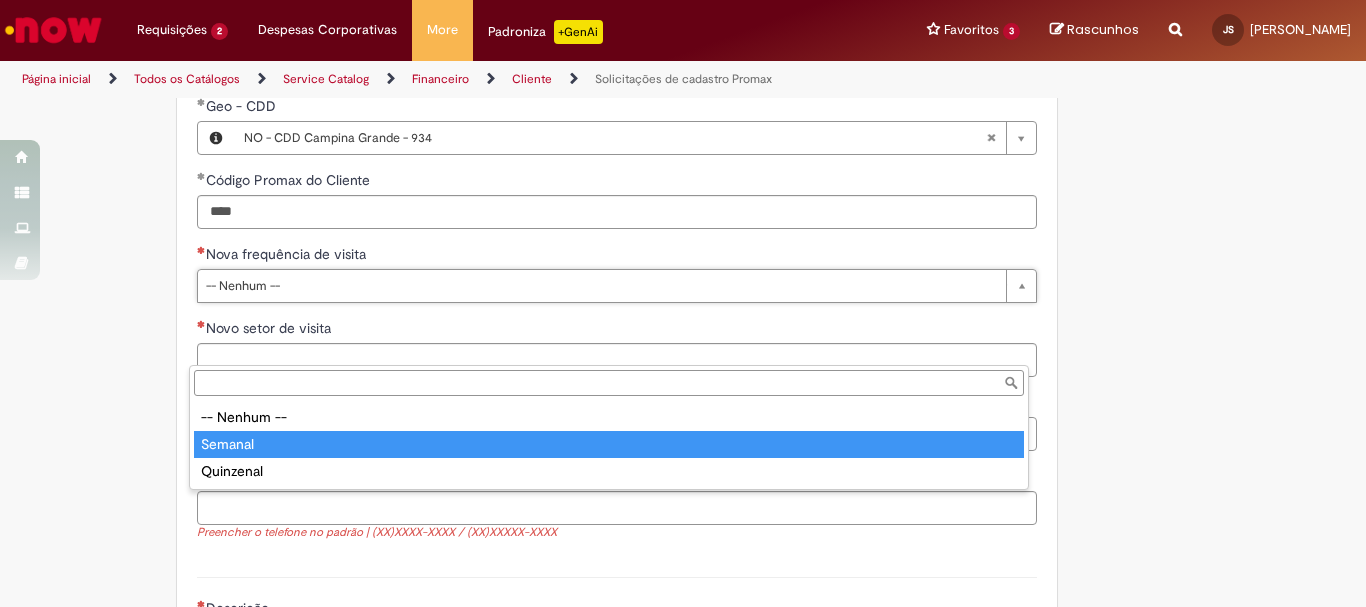type on "*******" 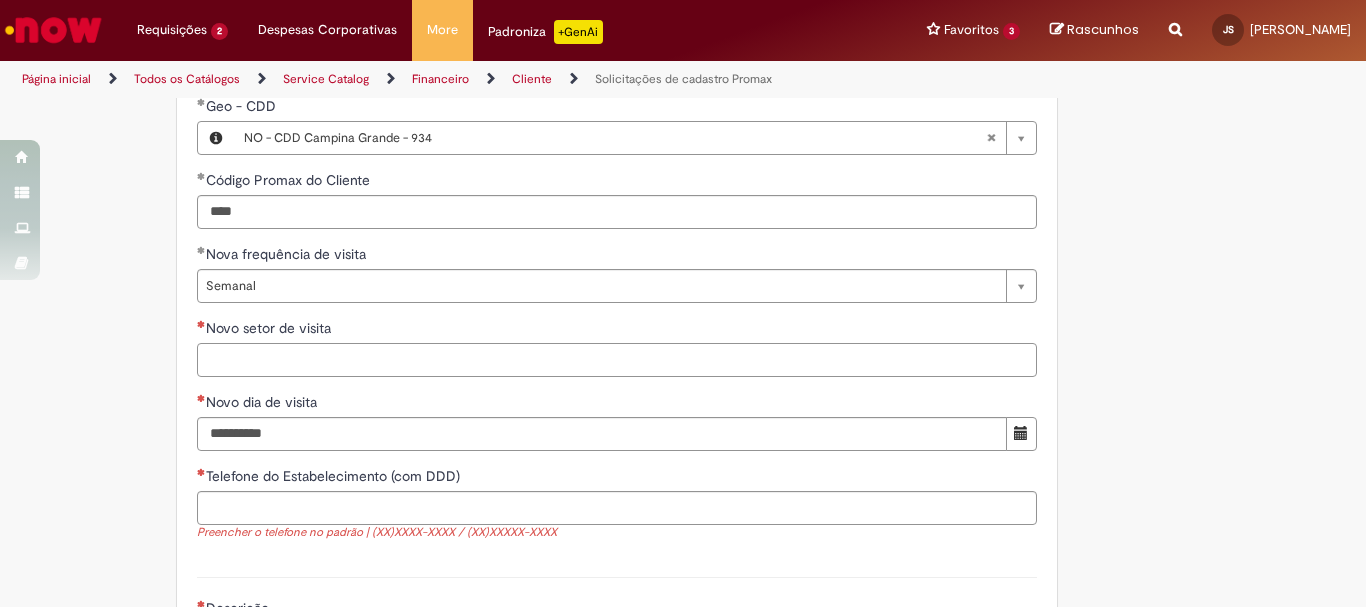 click on "Novo setor de visita" at bounding box center (617, 360) 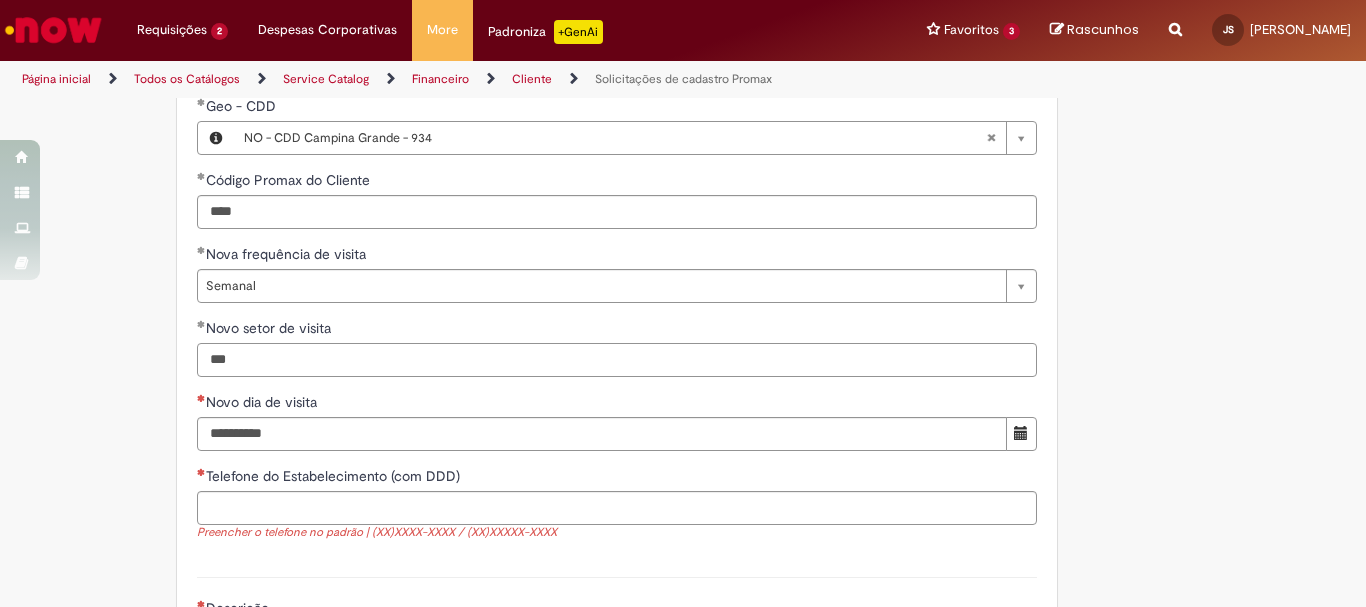 type on "***" 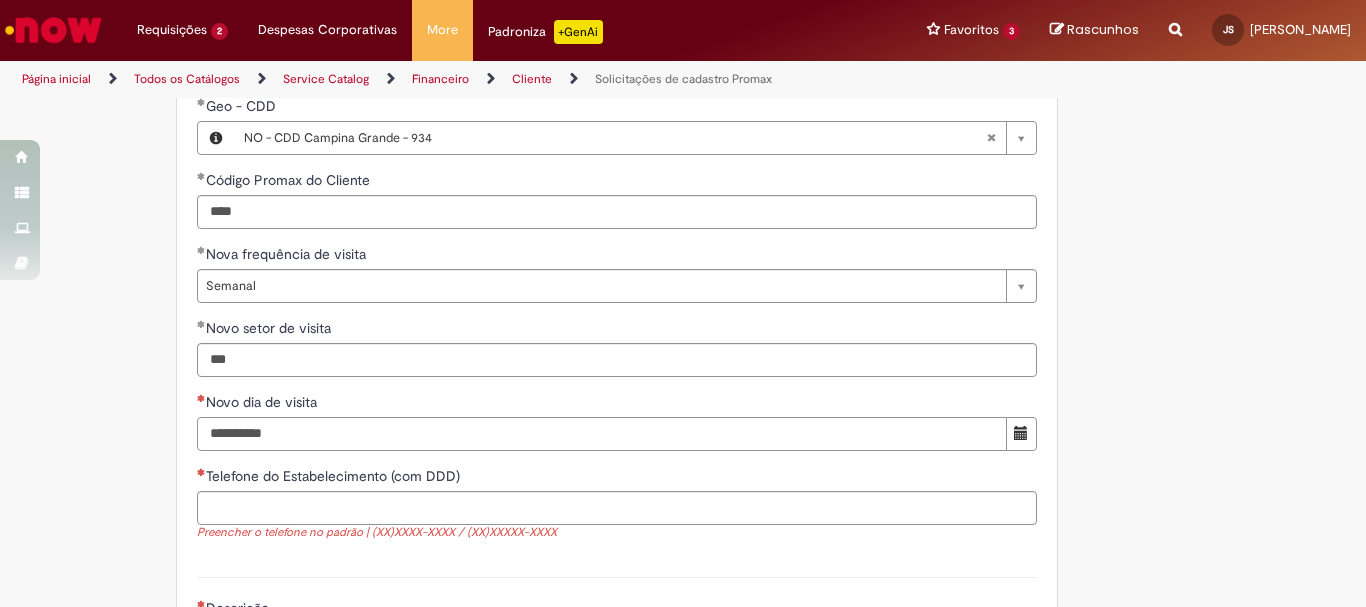 click on "Novo dia de visita" at bounding box center (602, 434) 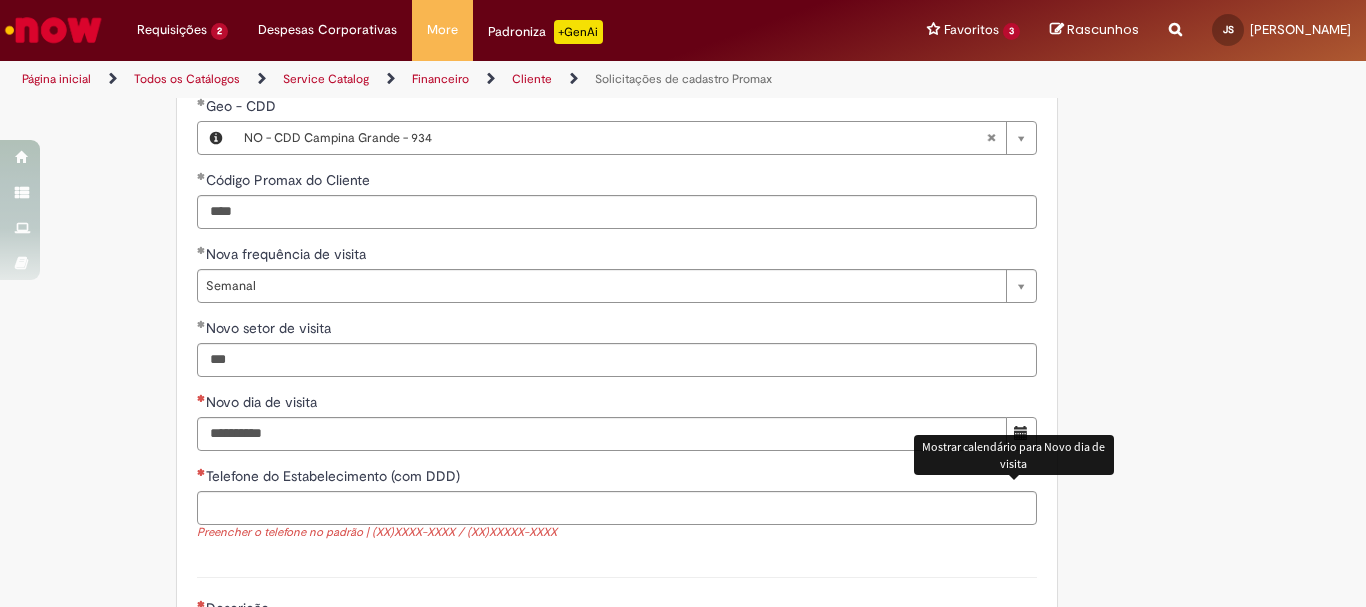click at bounding box center (1021, 434) 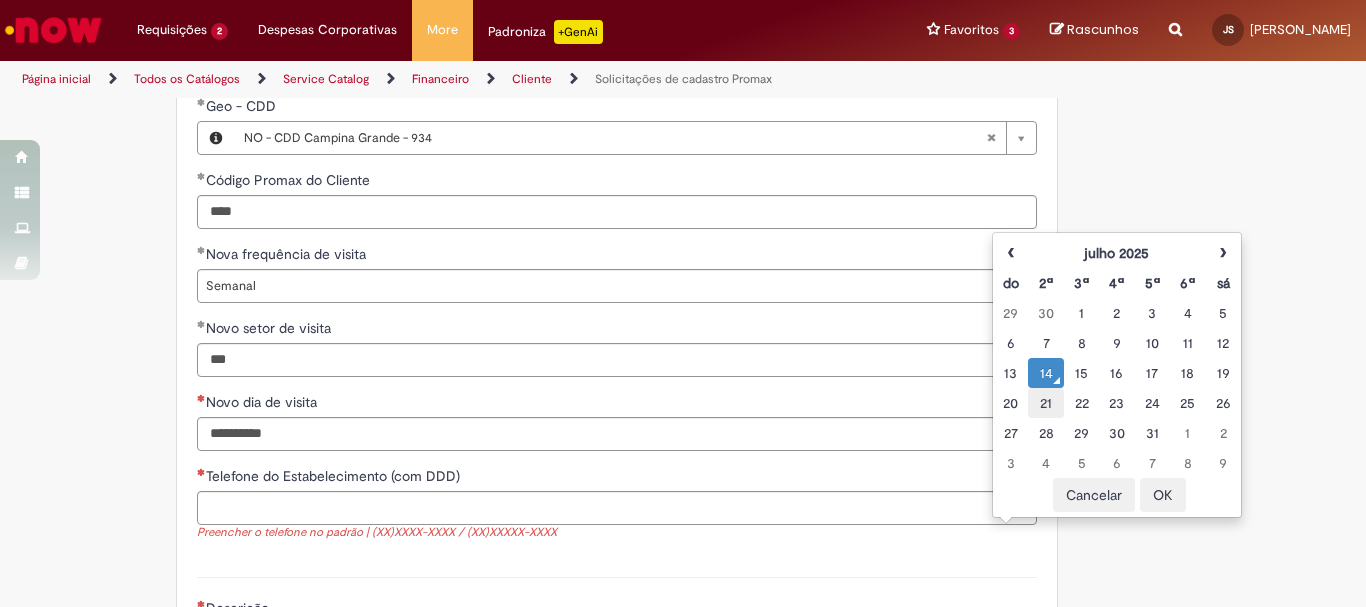 click on "21" at bounding box center (1045, 403) 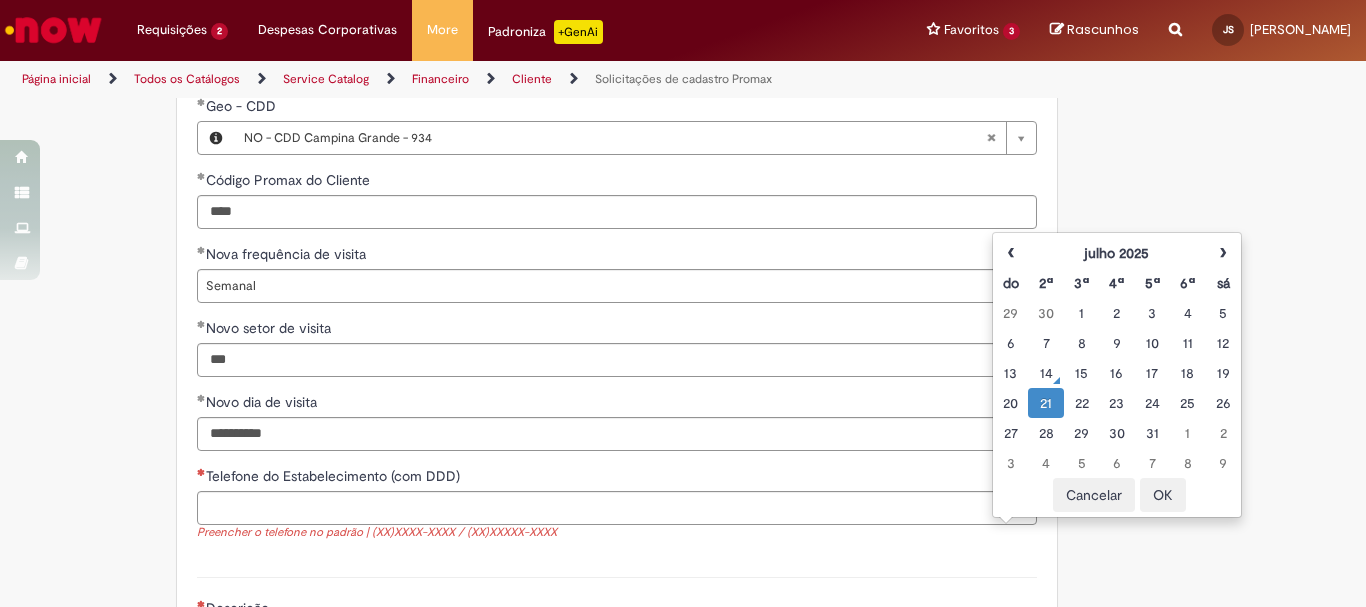 click on "Novo dia de visita" at bounding box center [617, 404] 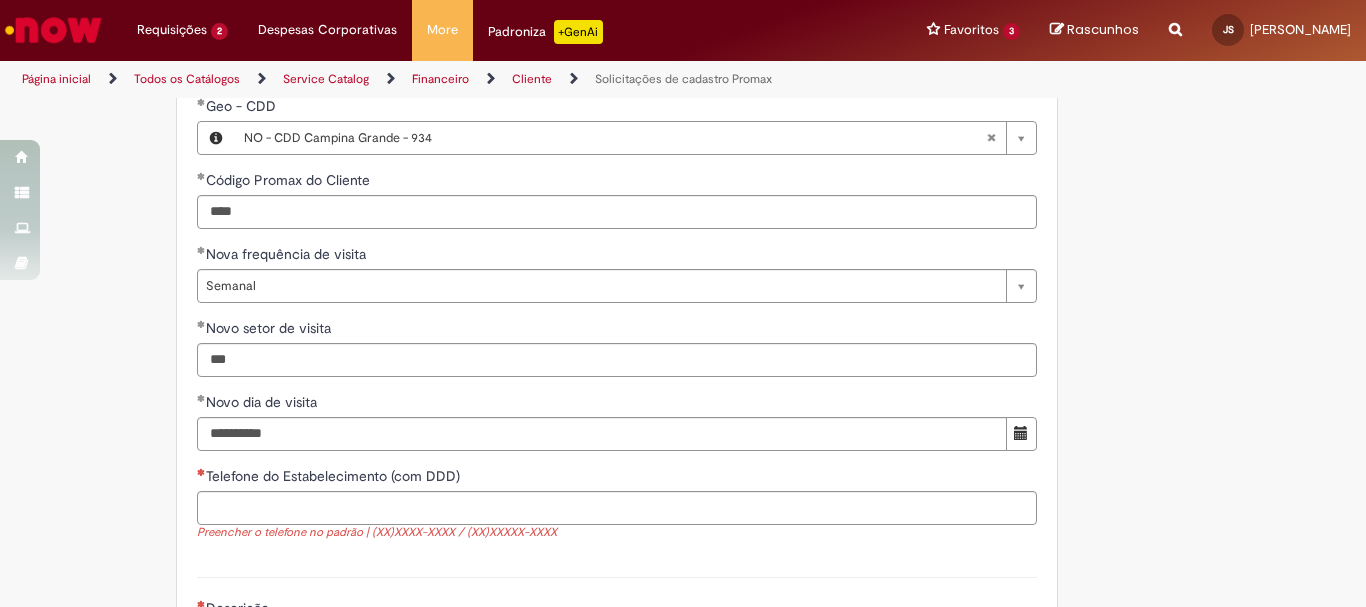 scroll, scrollTop: 1500, scrollLeft: 0, axis: vertical 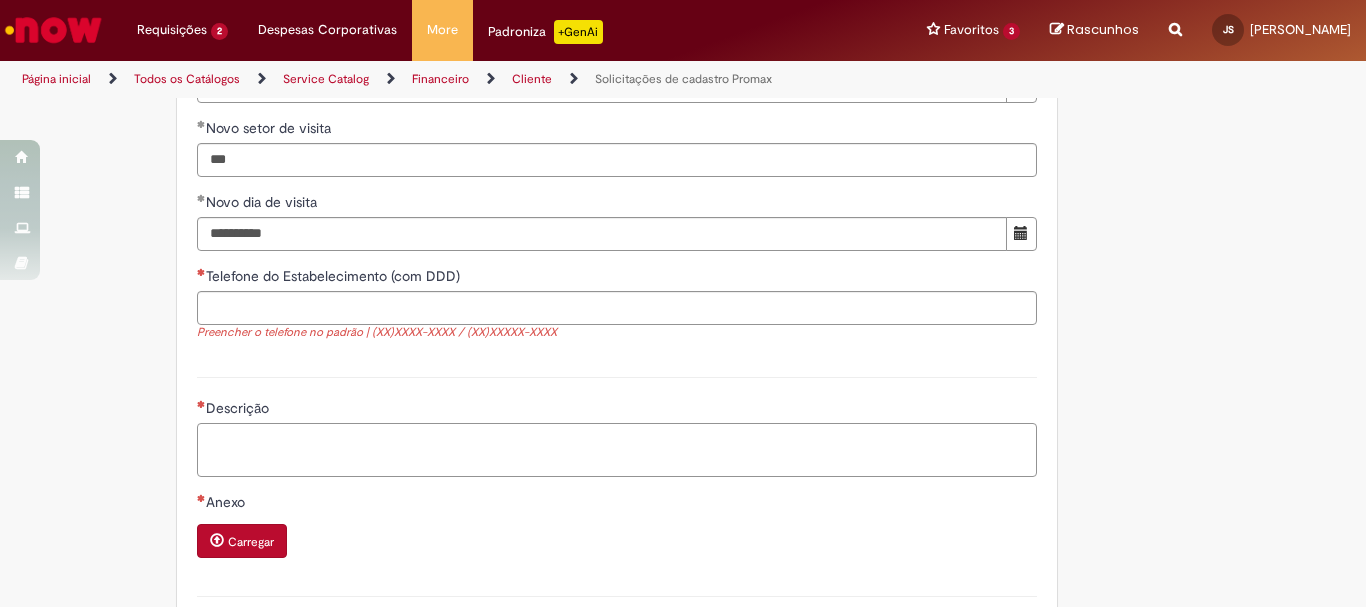click on "Descrição" at bounding box center [617, 450] 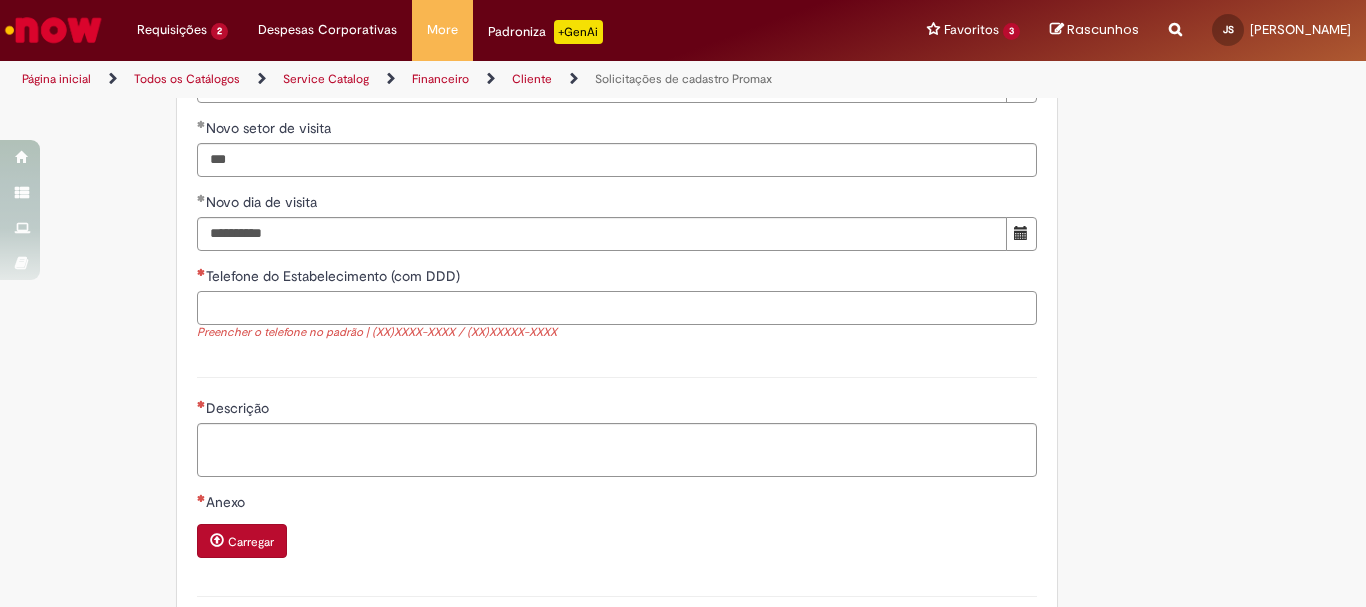 click on "Telefone do Estabelecimento (com DDD)" at bounding box center (617, 308) 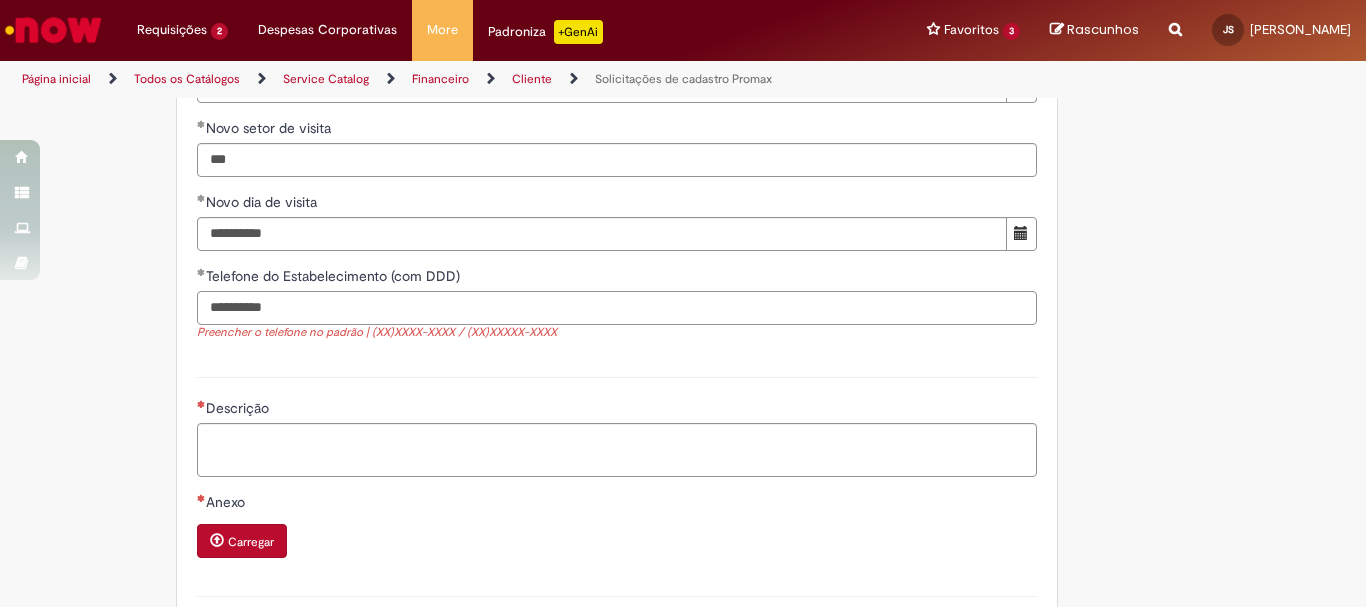 click on "**********" at bounding box center (617, 308) 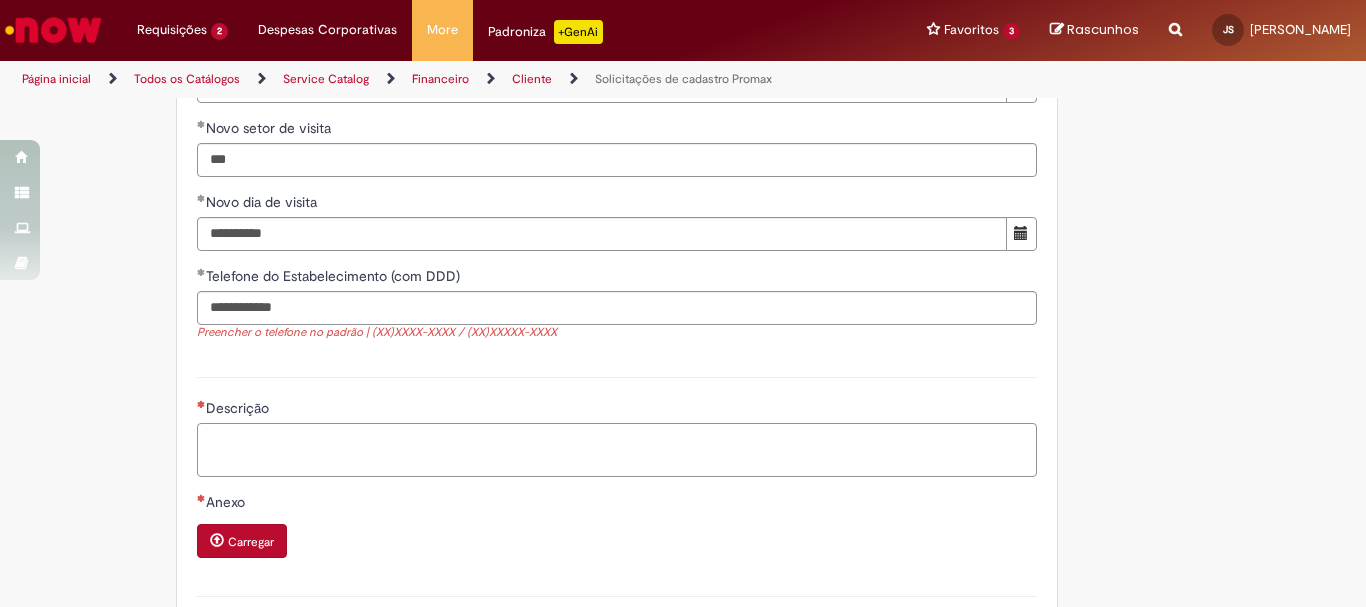 type on "**********" 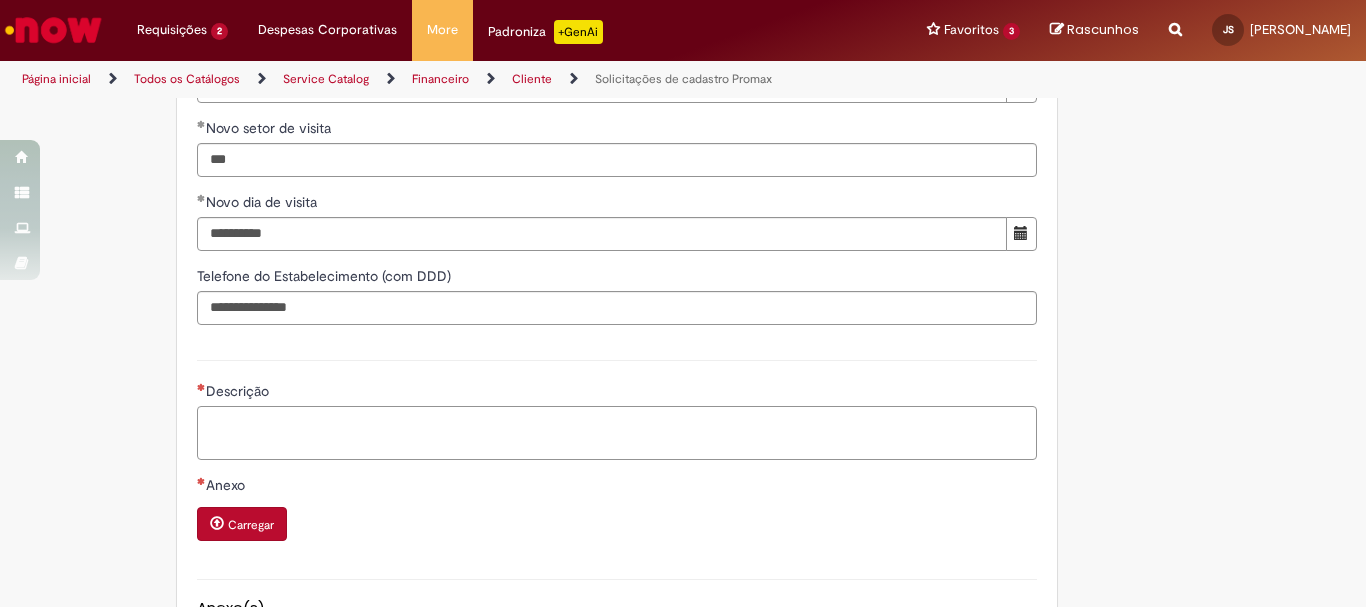 click on "Descrição" at bounding box center [617, 433] 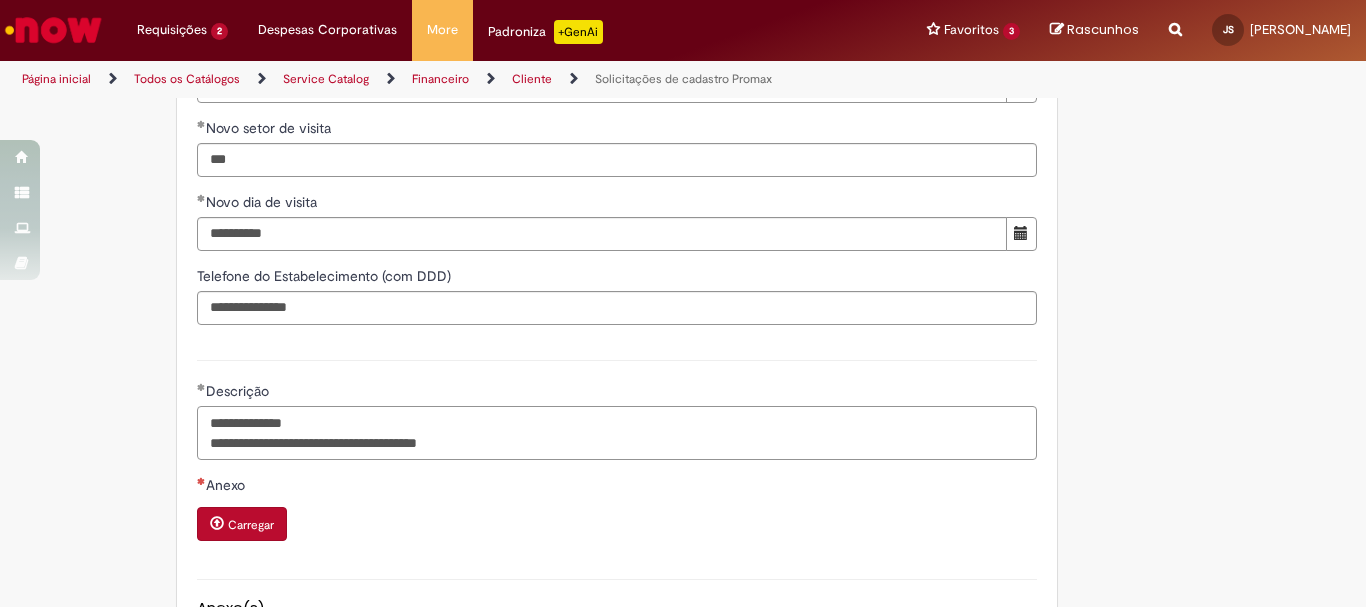 scroll, scrollTop: 1600, scrollLeft: 0, axis: vertical 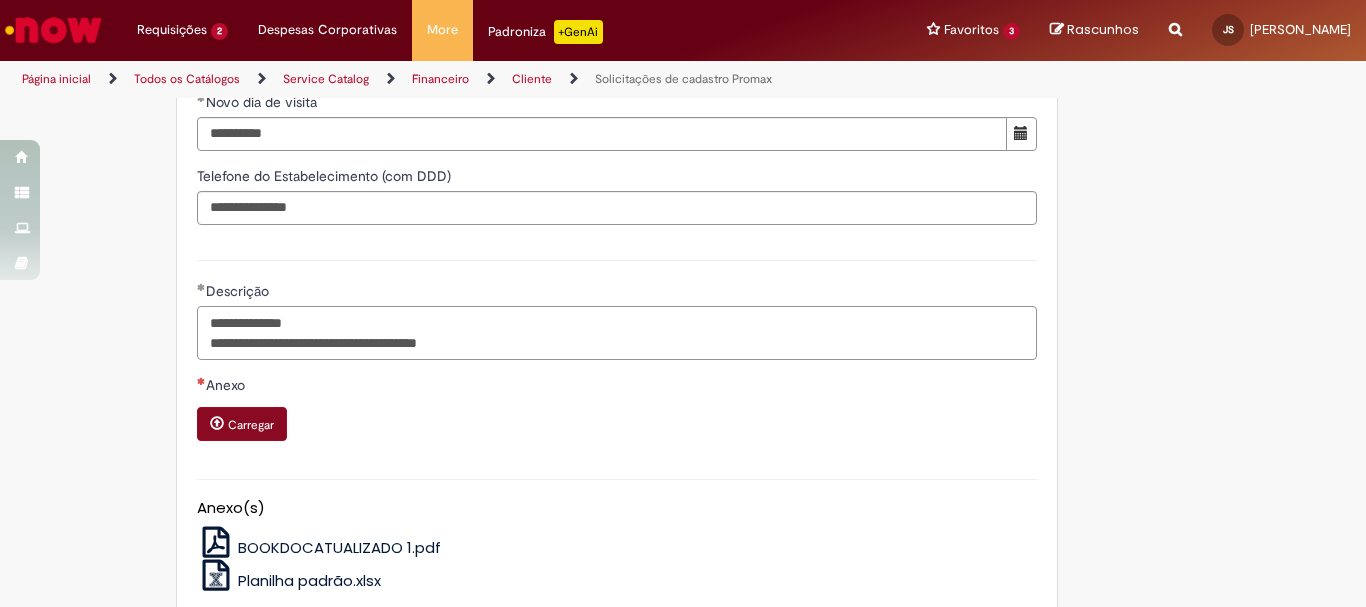 type on "**********" 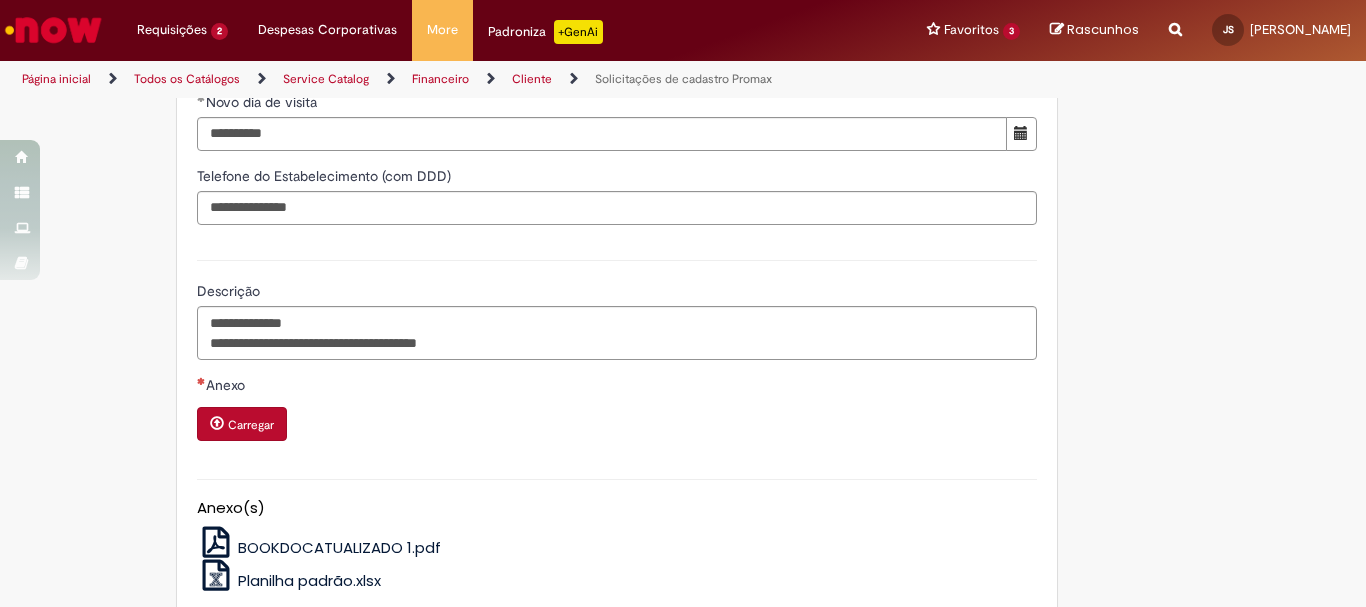 click on "Carregar" at bounding box center [242, 424] 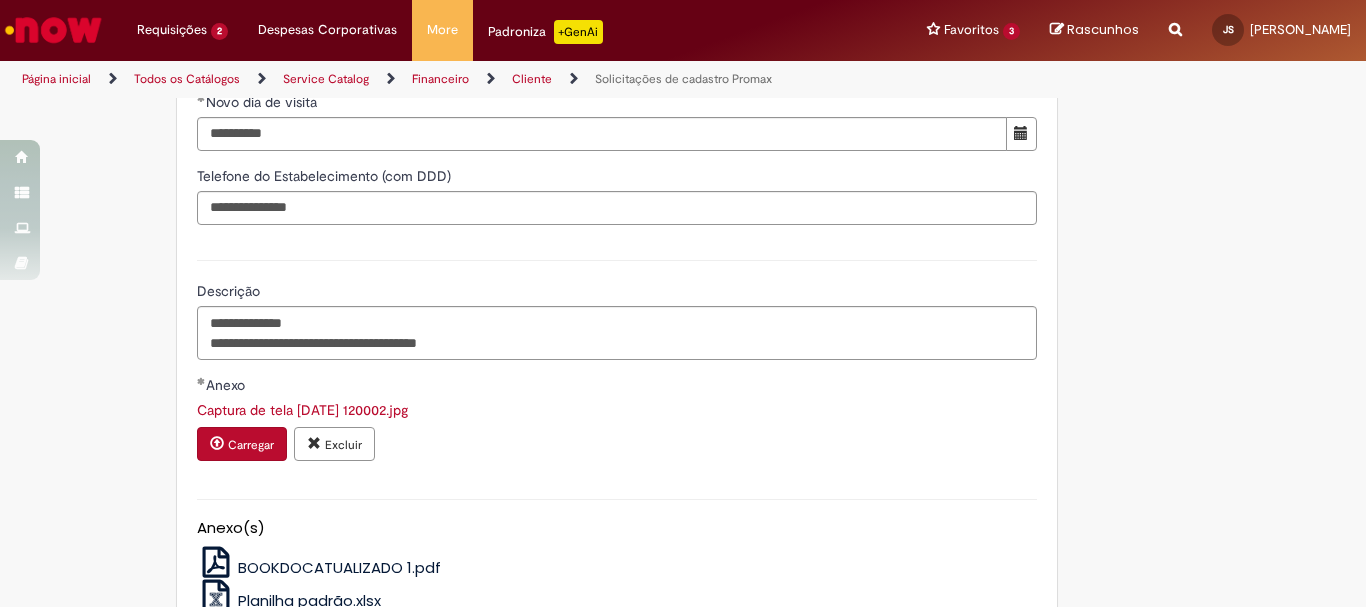 scroll, scrollTop: 1800, scrollLeft: 0, axis: vertical 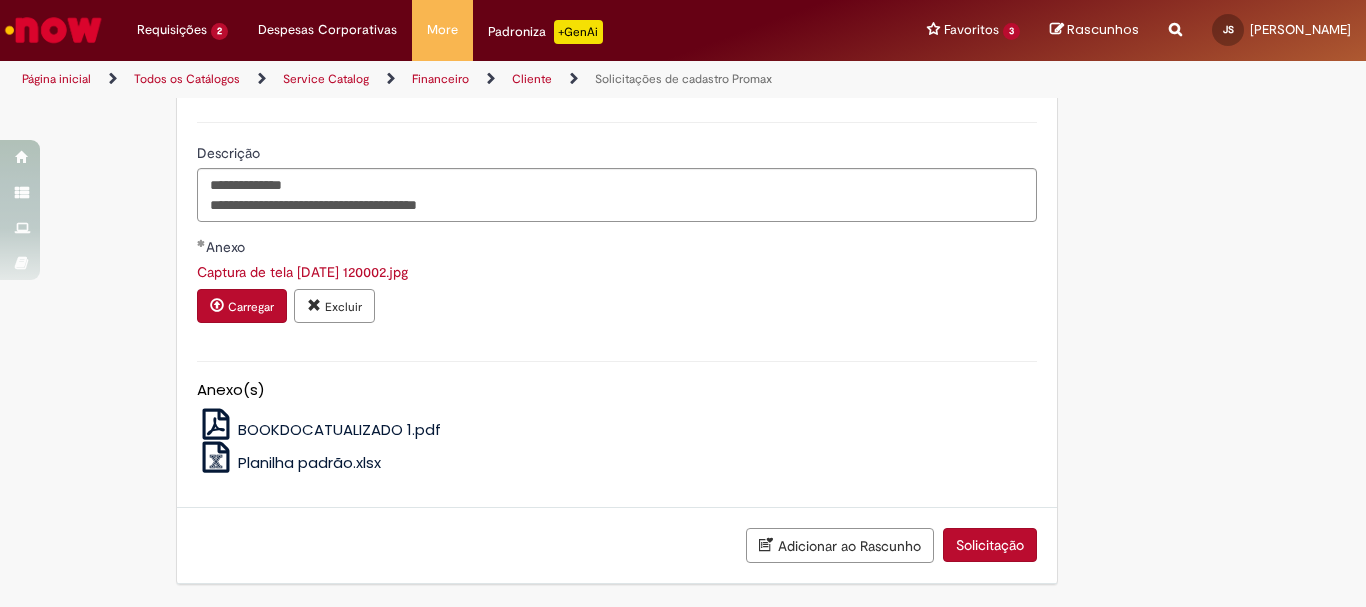 click on "Solicitação" at bounding box center (990, 545) 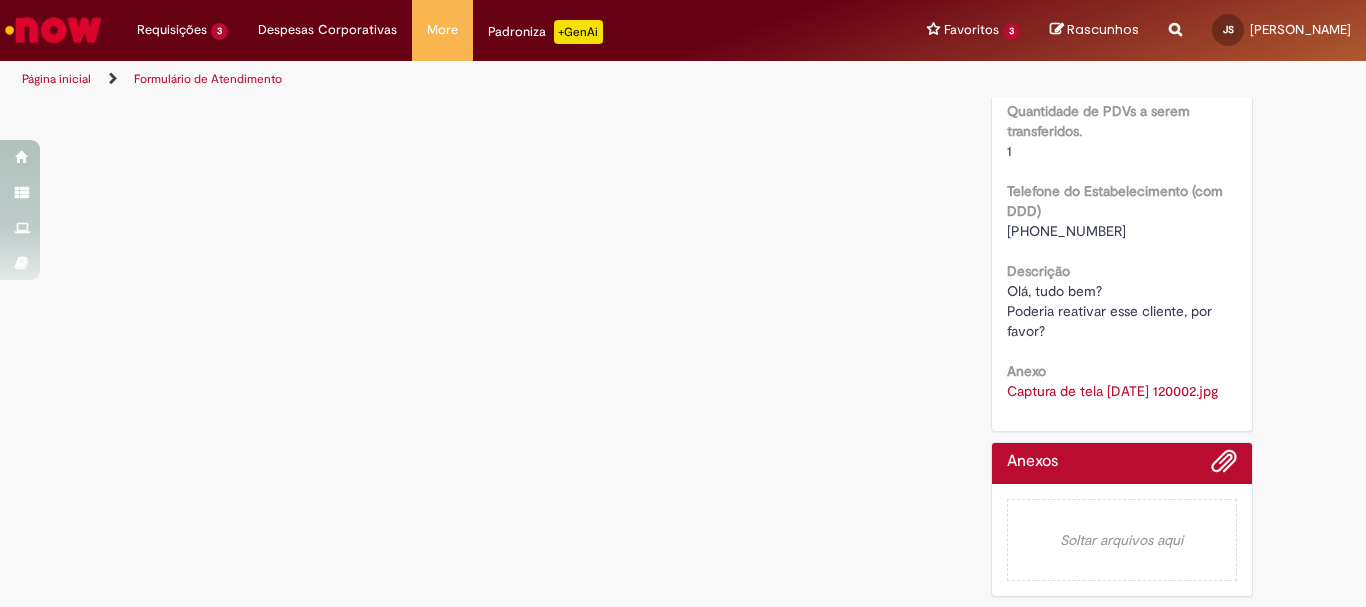 scroll, scrollTop: 0, scrollLeft: 0, axis: both 